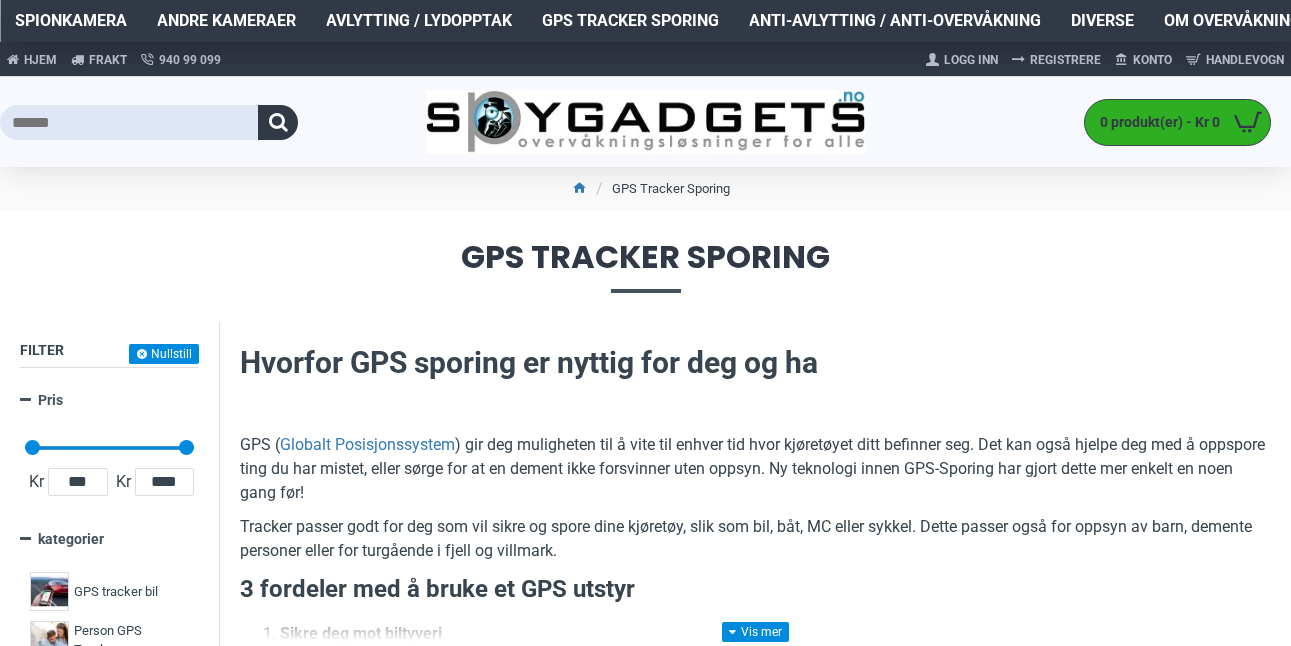 scroll, scrollTop: 1368, scrollLeft: 0, axis: vertical 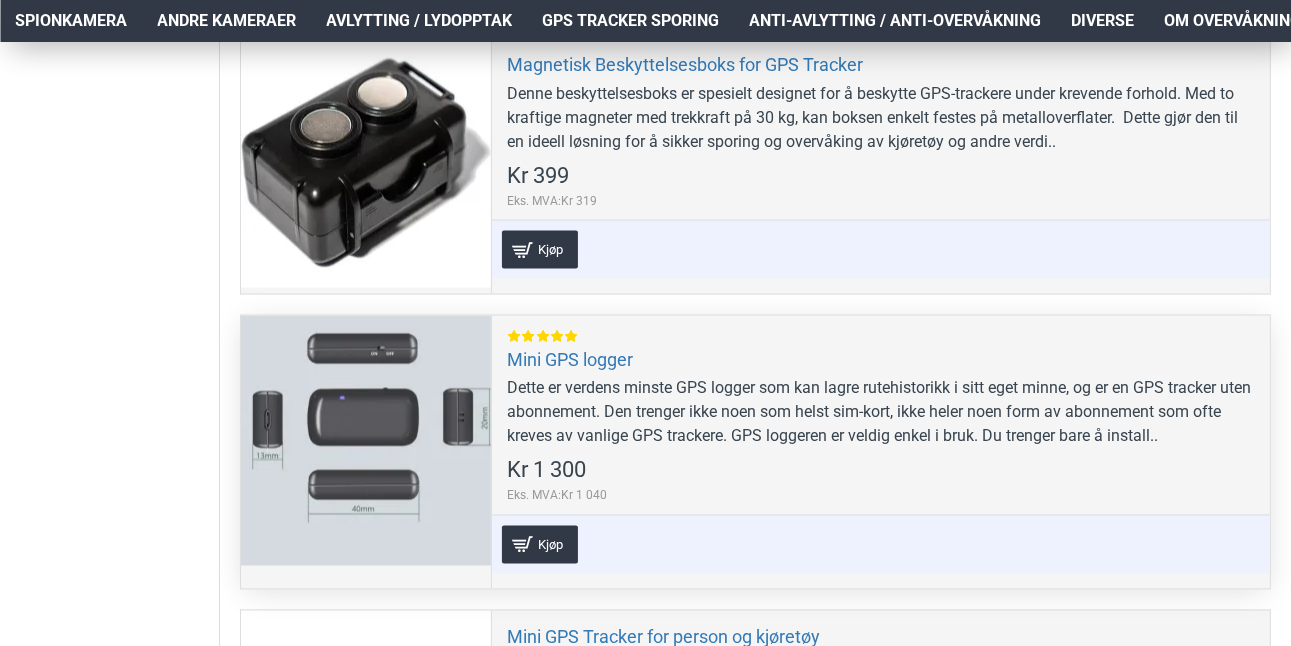 click on "Dette er verdens minste GPS logger som kan lagre rutehistorikk i sitt eget minne, og er en GPS tracker uten abonnement. Den trenger ikke noen som helst sim-kort, ikke heler noen form av abonnement som ofte kreves av vanlige GPS trackere. GPS loggeren er veldig enkel i bruk. Du trenger bare å install.." at bounding box center [881, 413] 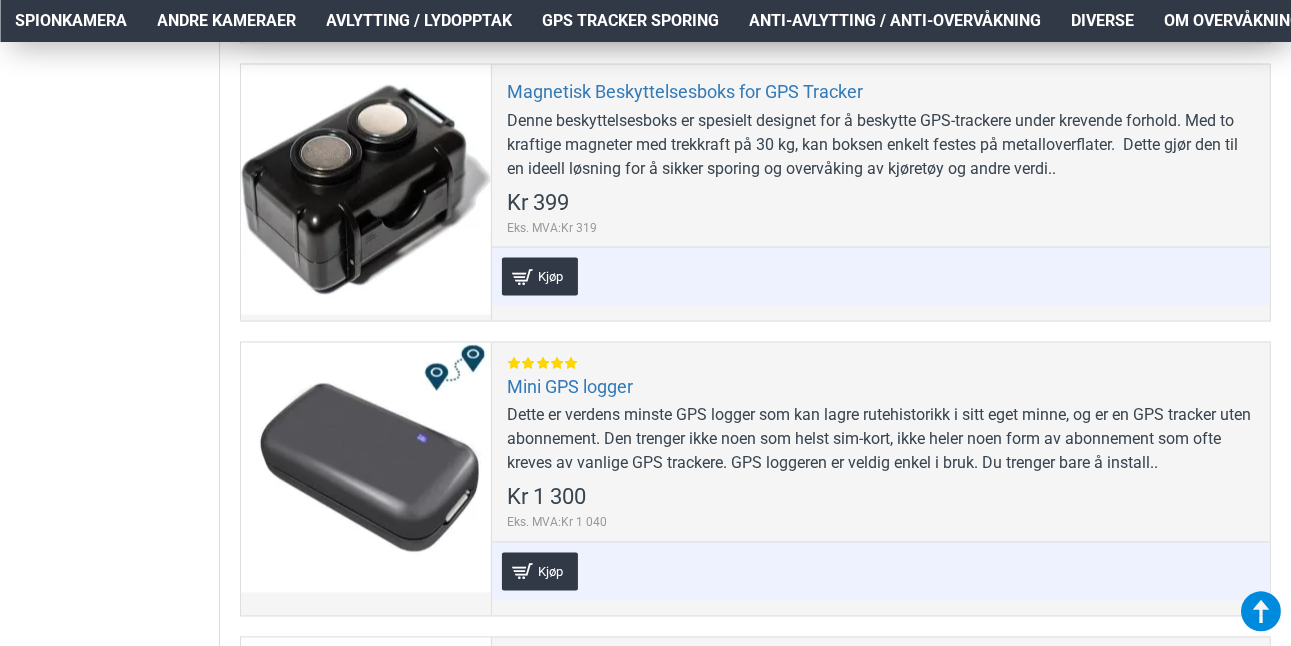scroll, scrollTop: 2932, scrollLeft: 0, axis: vertical 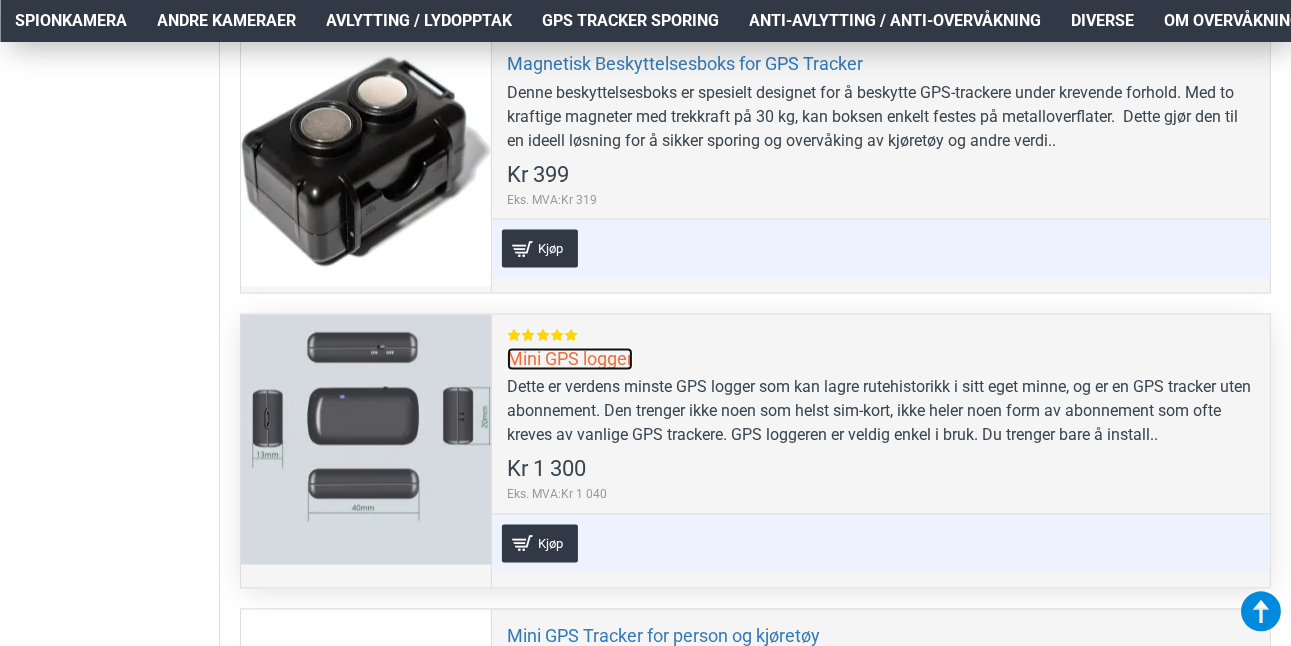 click on "Mini GPS logger" at bounding box center (570, 359) 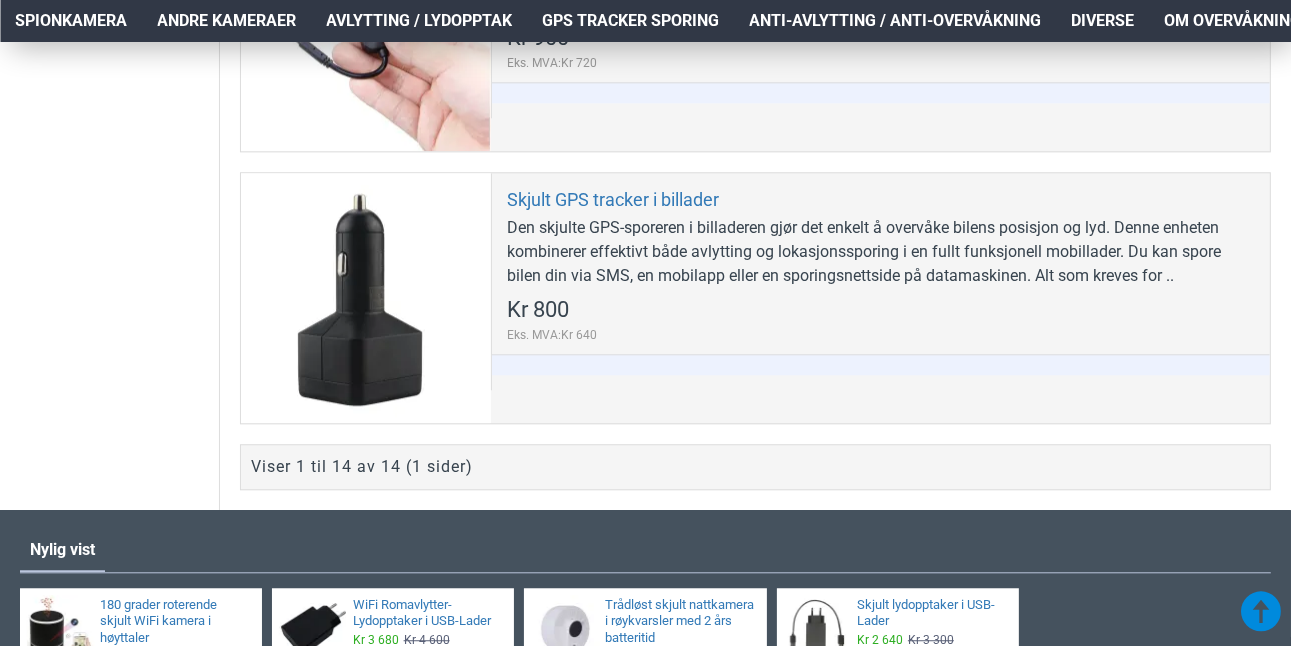 scroll, scrollTop: 4190, scrollLeft: 0, axis: vertical 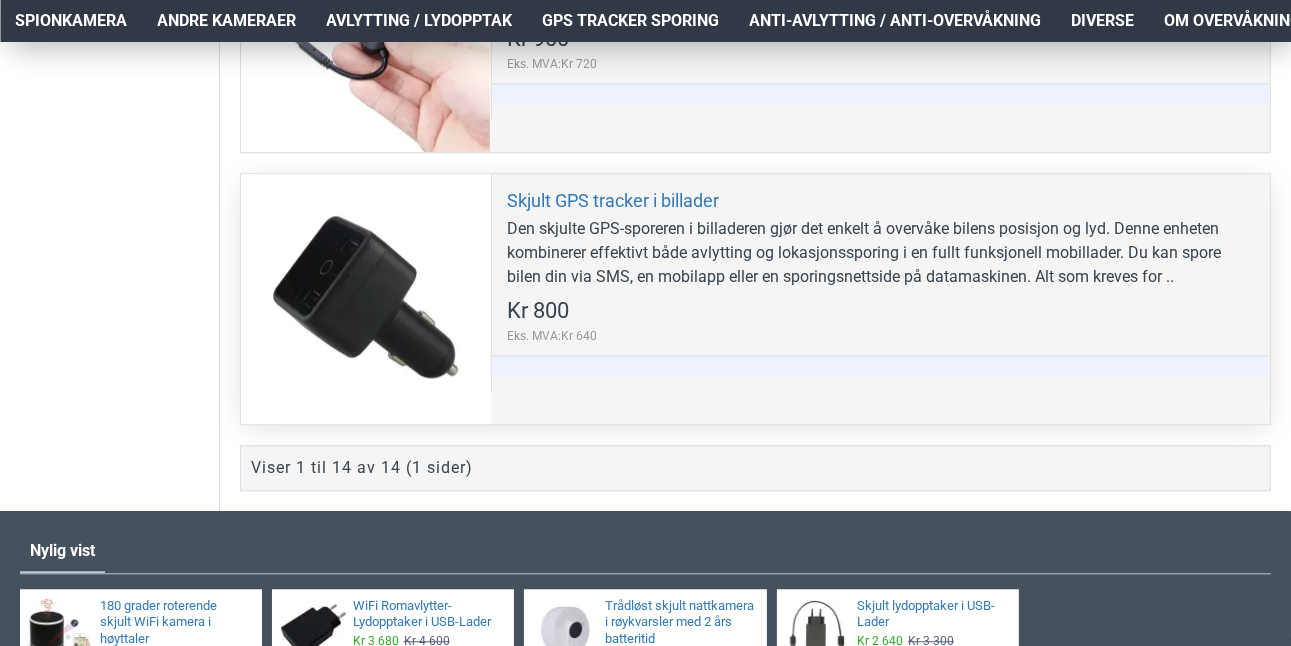 click at bounding box center [366, 299] 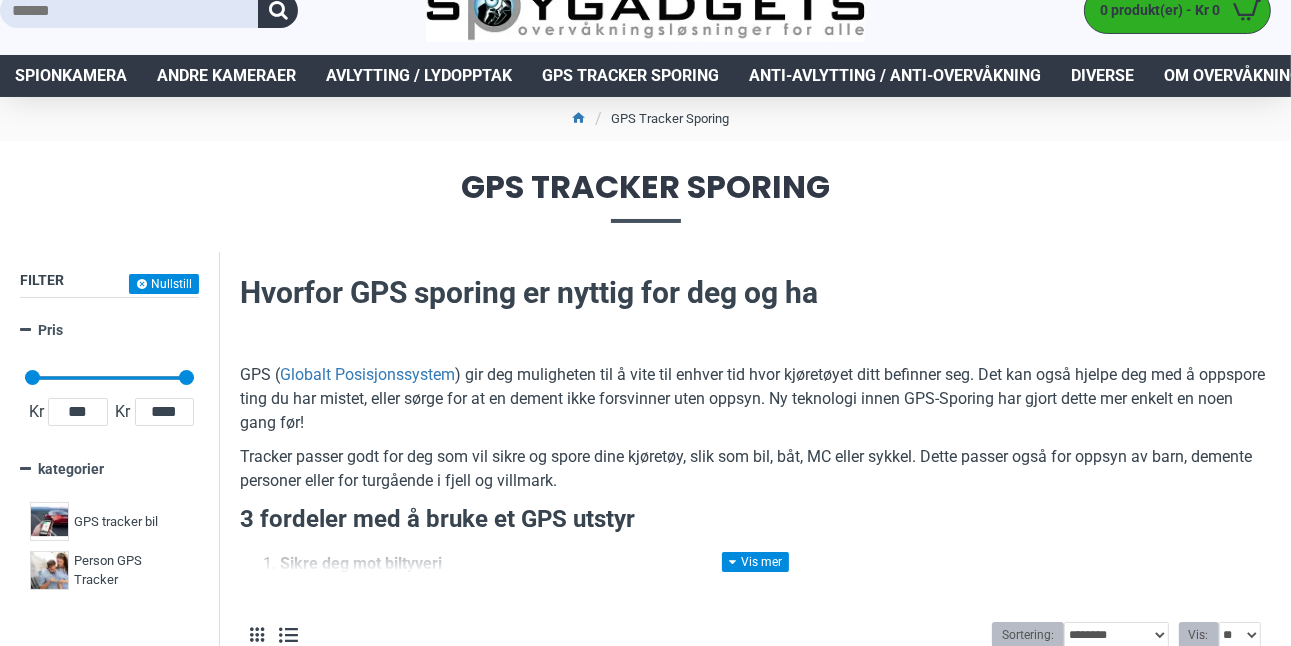 scroll, scrollTop: 68, scrollLeft: 0, axis: vertical 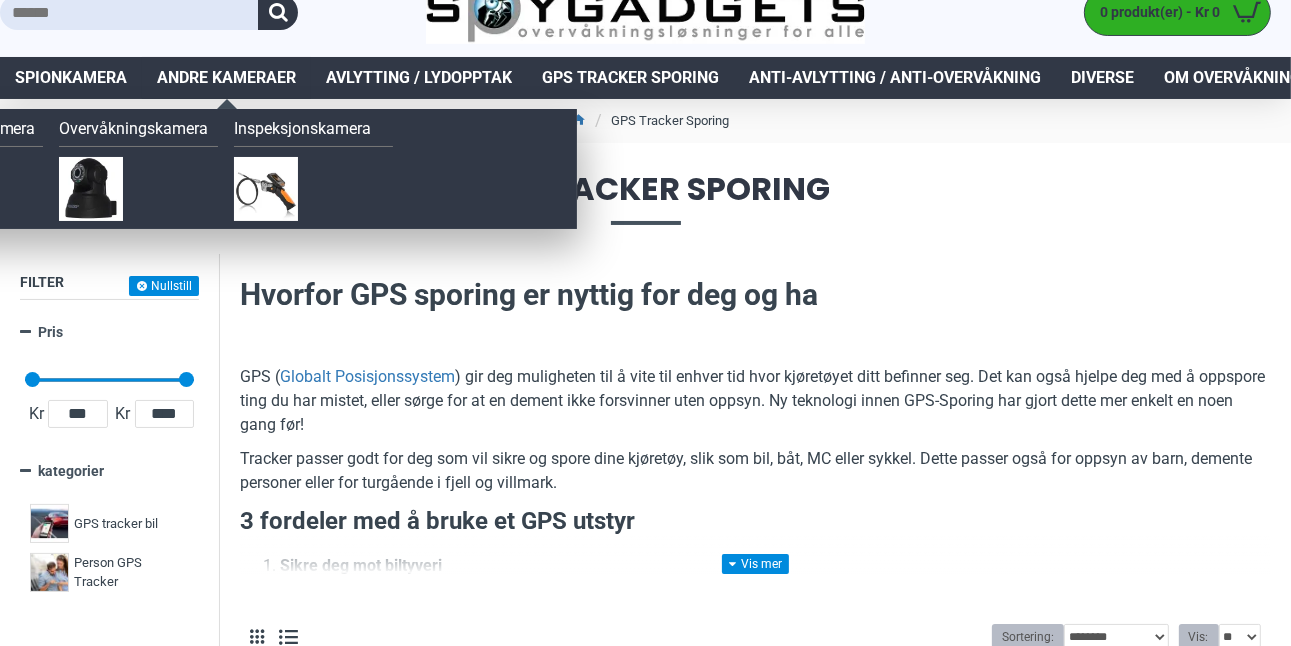 click on "Andre kameraer" at bounding box center [226, 78] 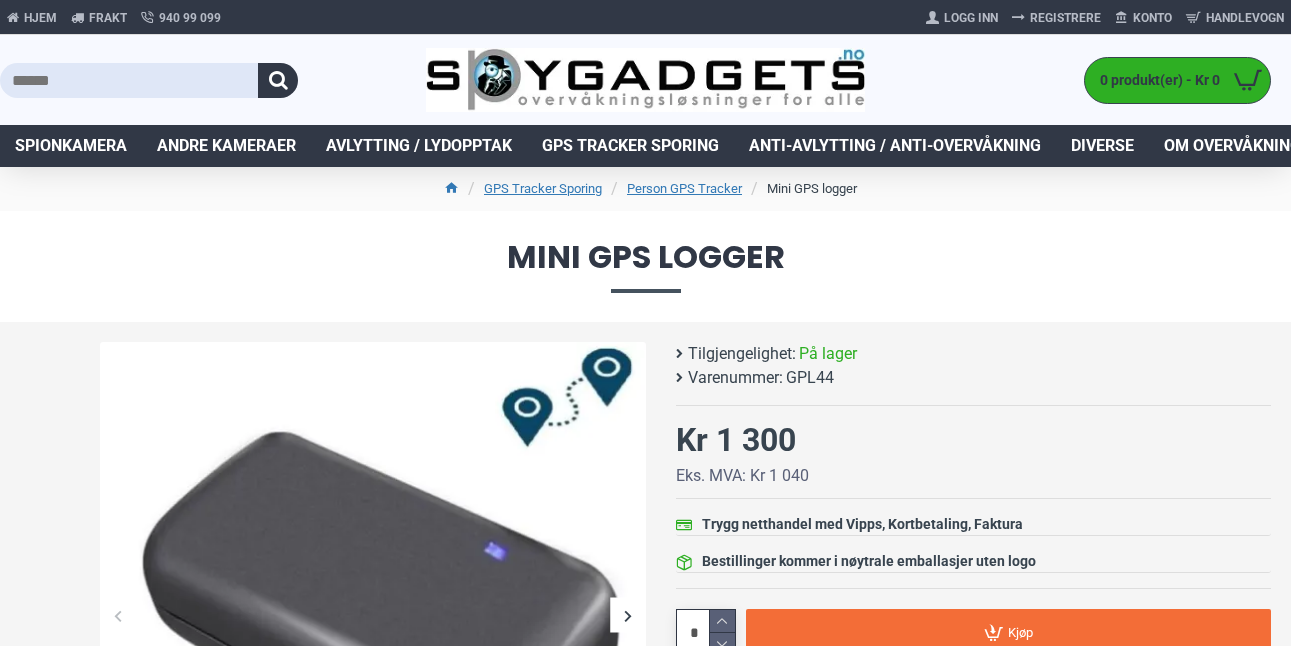 scroll, scrollTop: 0, scrollLeft: 0, axis: both 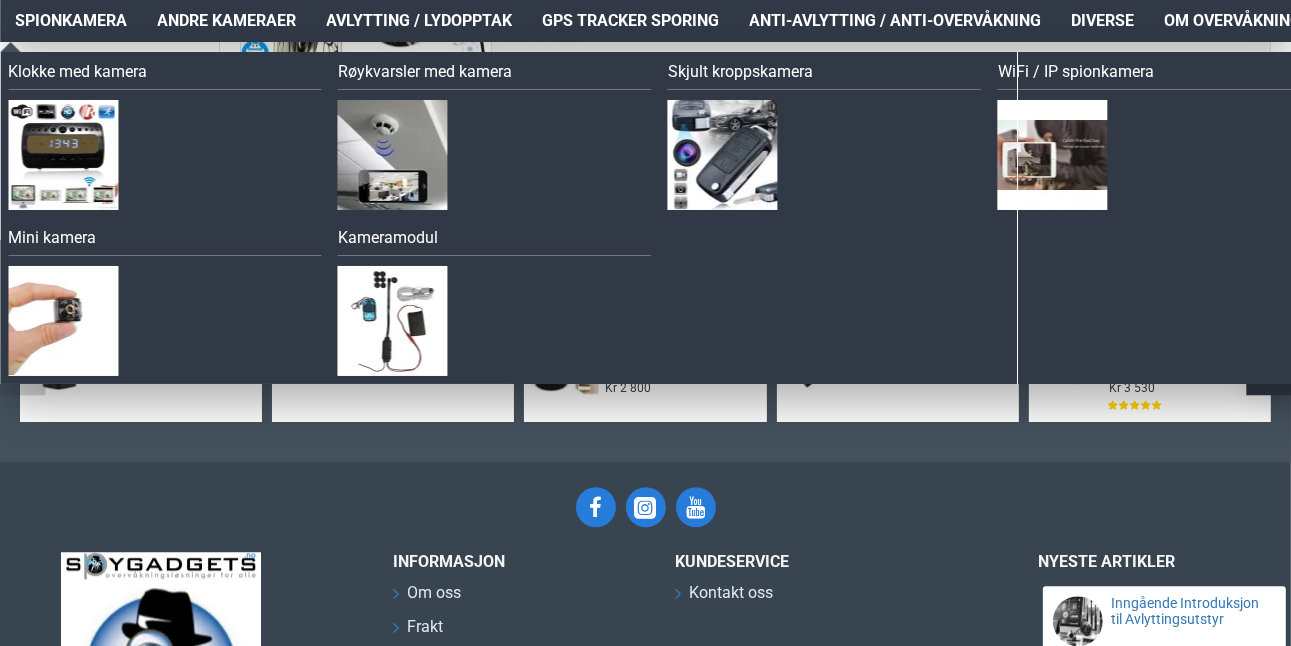 click on "Spionkamera" at bounding box center (71, 21) 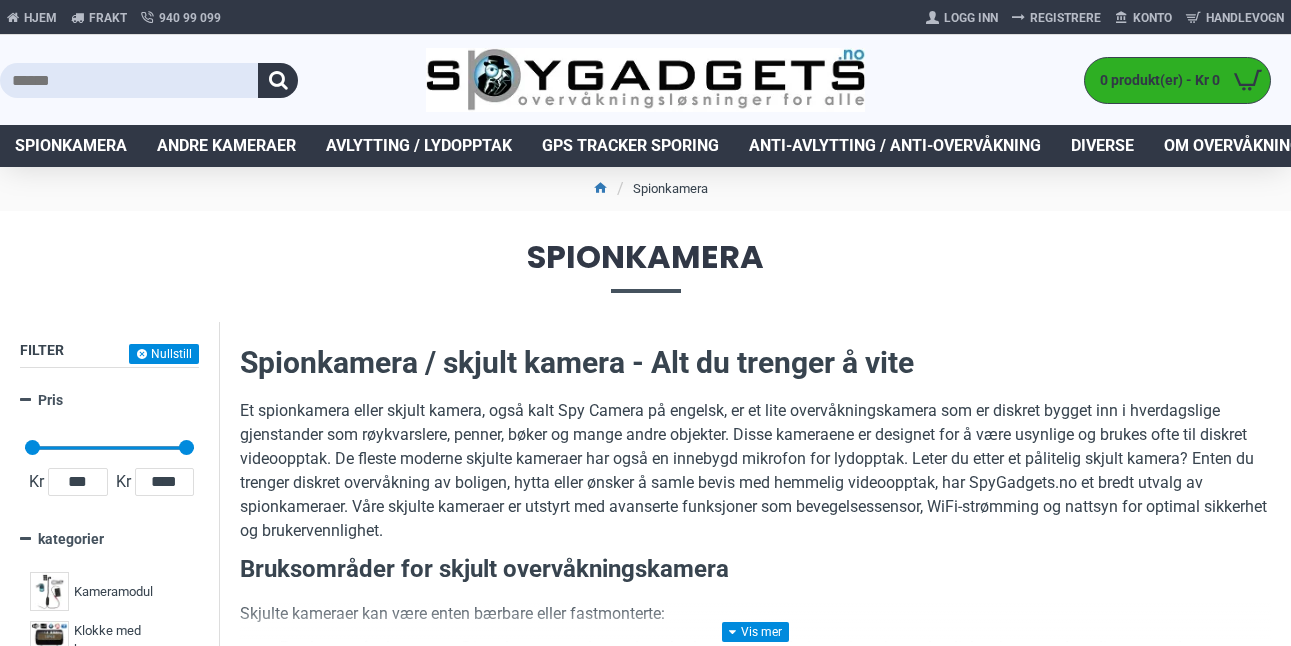 scroll, scrollTop: 0, scrollLeft: 0, axis: both 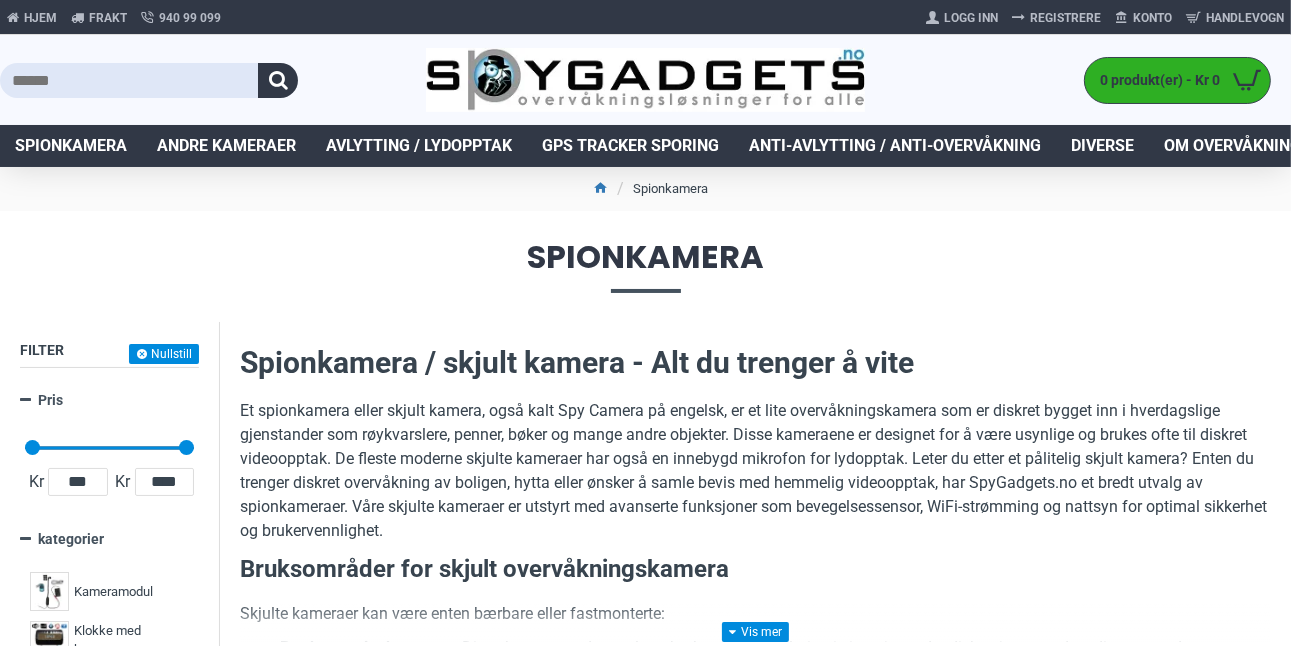 click at bounding box center [129, 80] 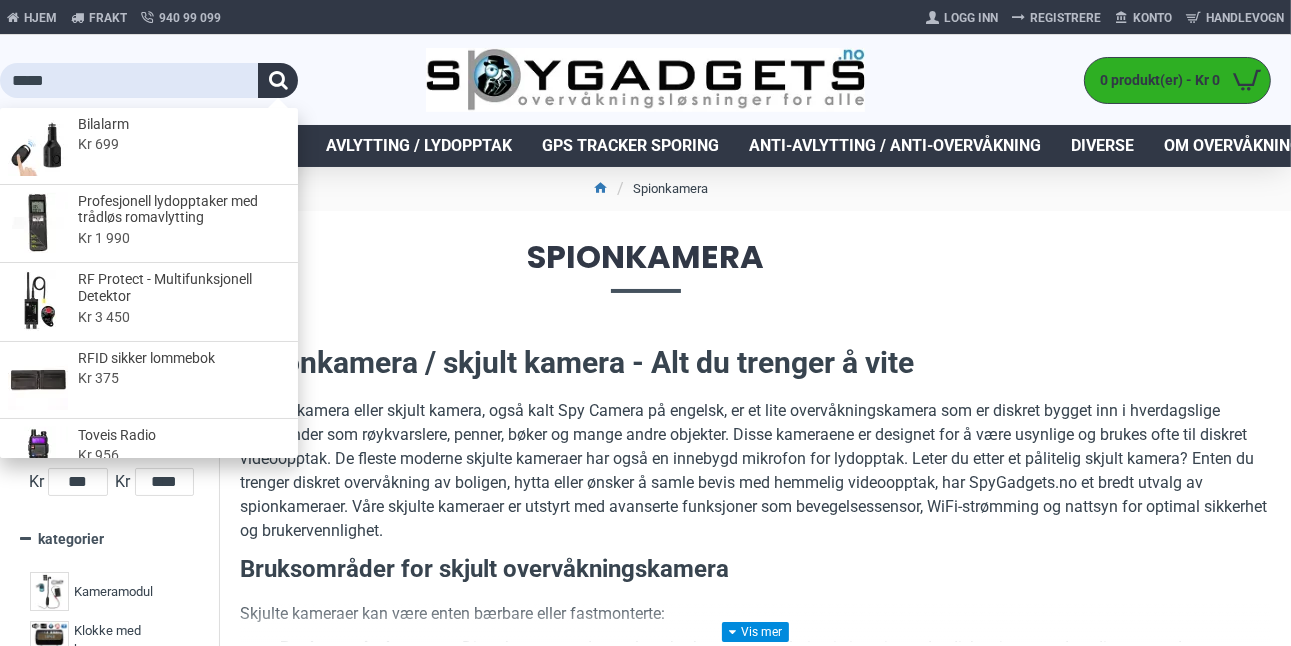 type on "*****" 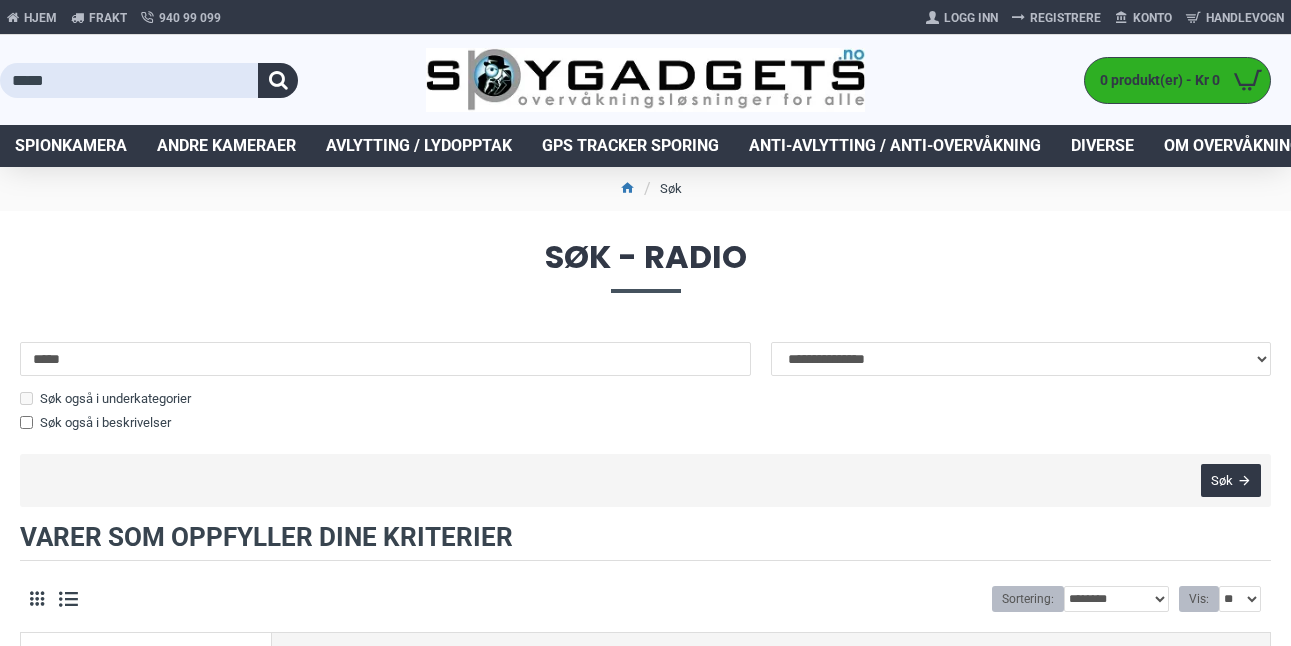 scroll, scrollTop: 0, scrollLeft: 0, axis: both 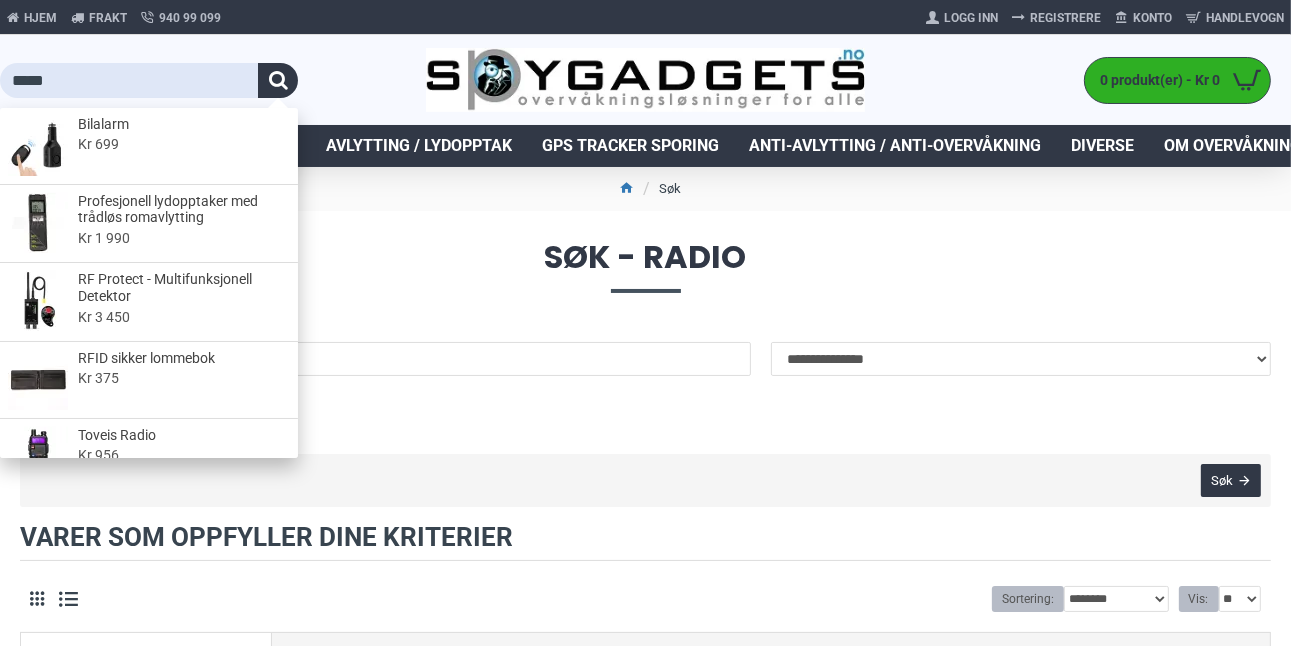 drag, startPoint x: 59, startPoint y: 73, endPoint x: -17, endPoint y: 83, distance: 76.655075 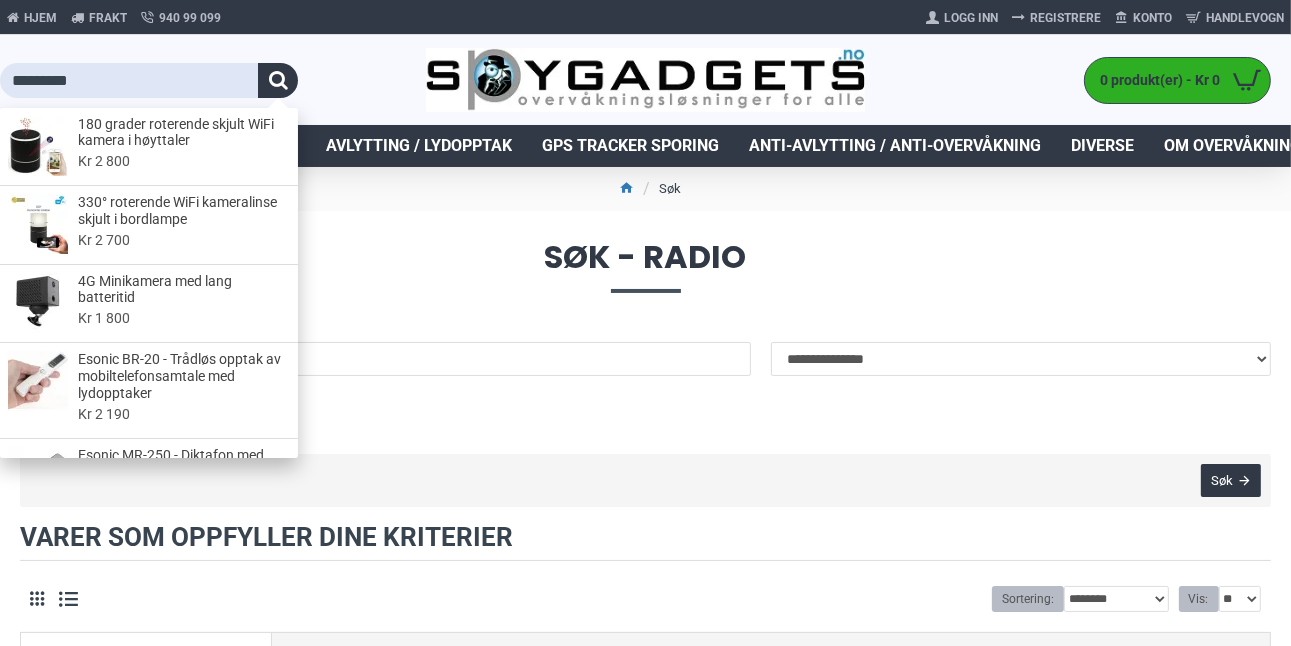 type on "*********" 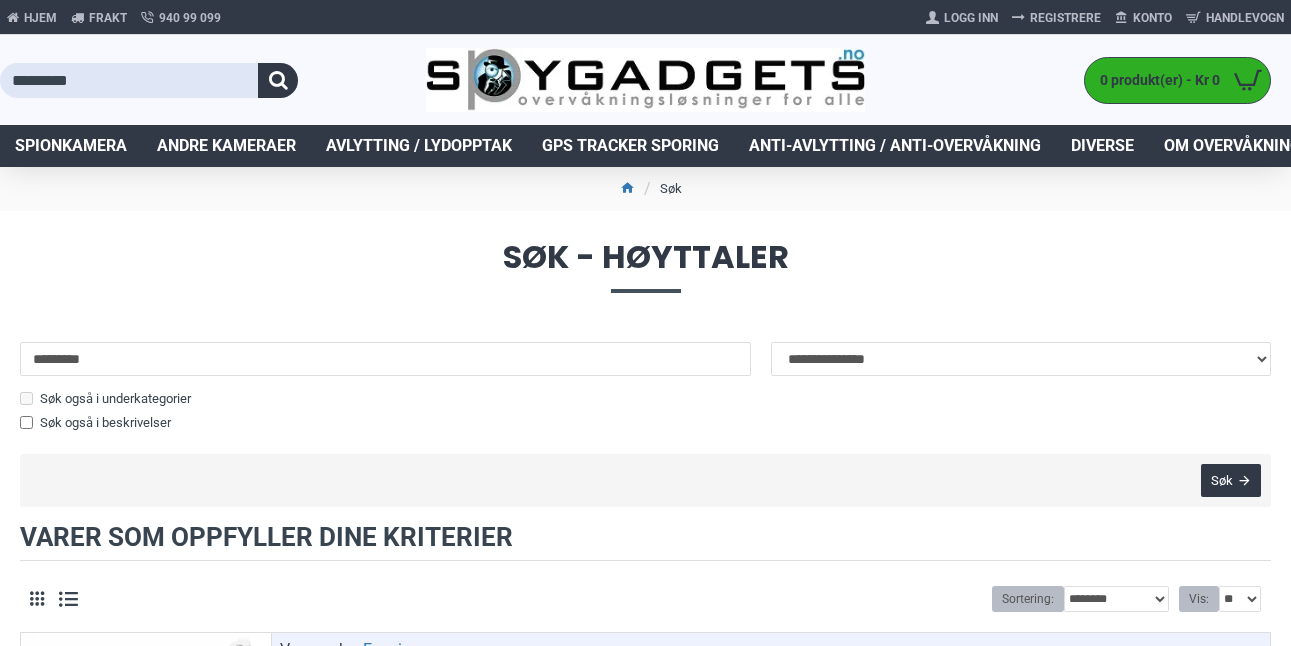 scroll, scrollTop: 0, scrollLeft: 0, axis: both 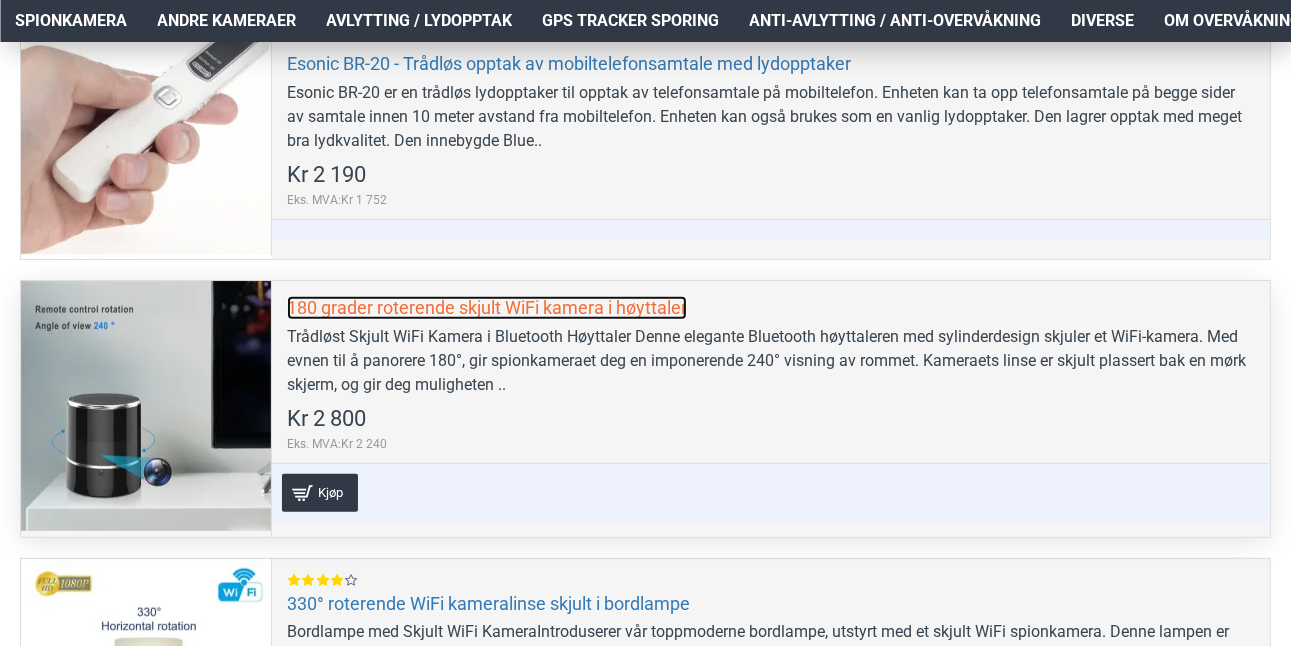 click on "180 grader roterende skjult WiFi kamera i høyttaler" at bounding box center (487, 307) 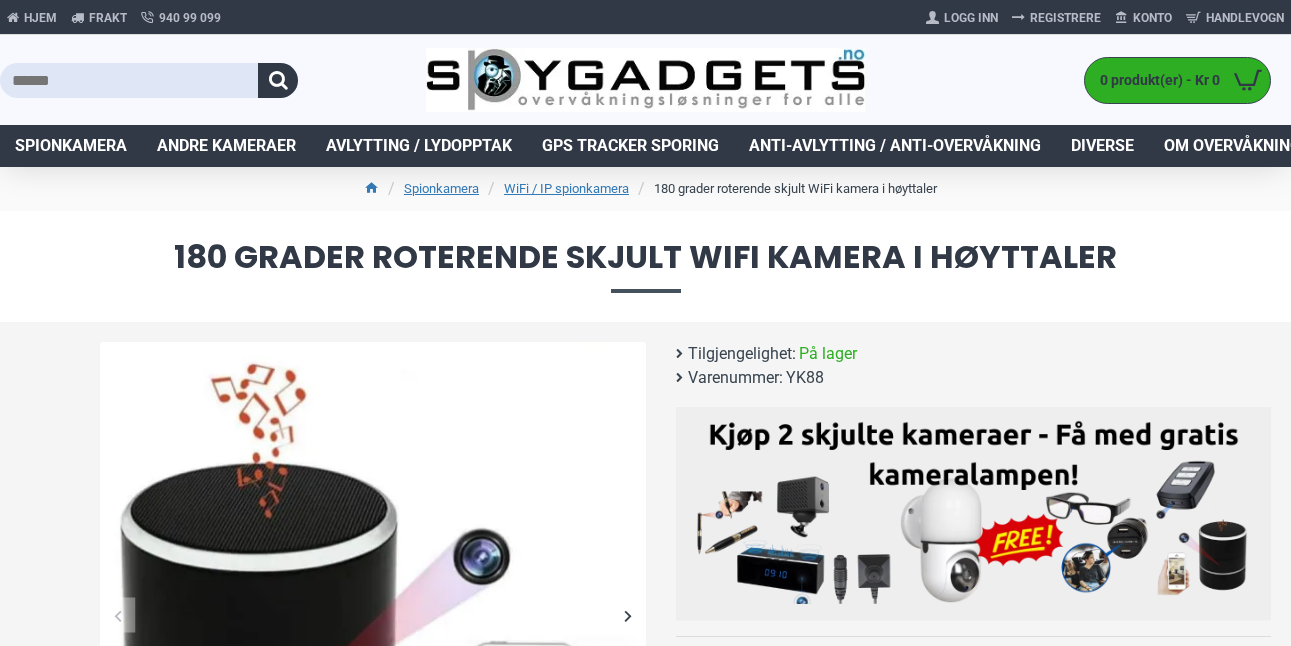 scroll, scrollTop: 0, scrollLeft: 0, axis: both 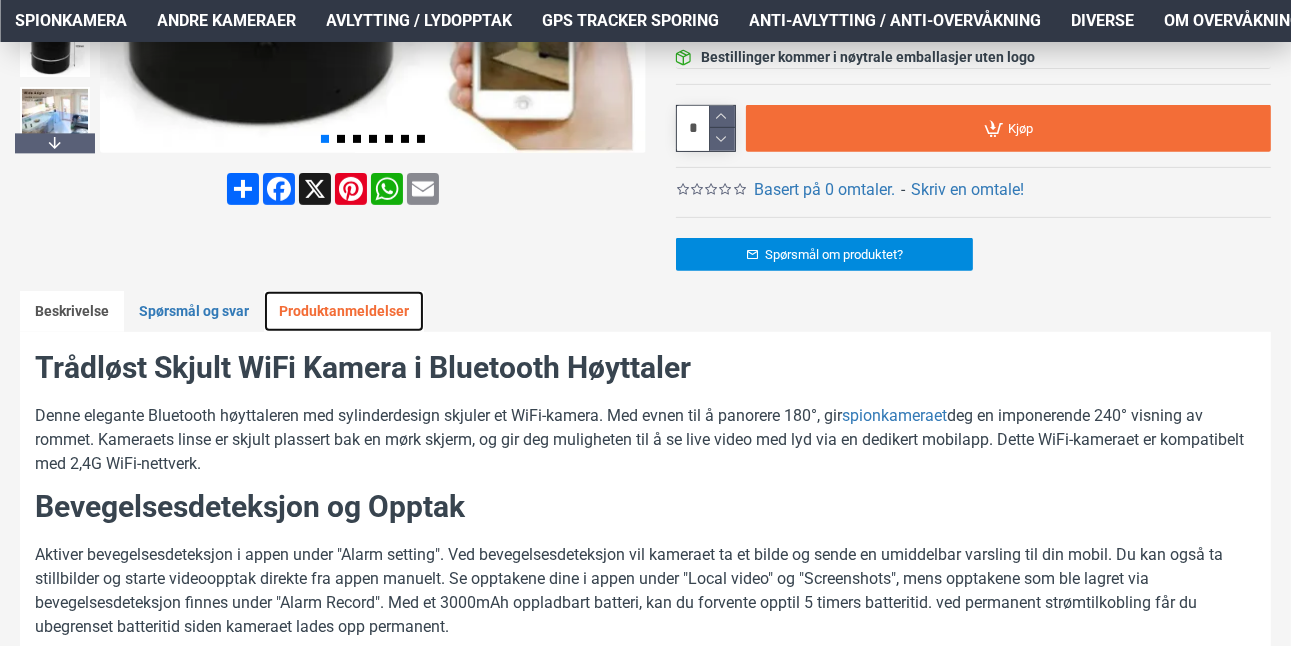 click on "Produktanmeldelser" at bounding box center (344, 312) 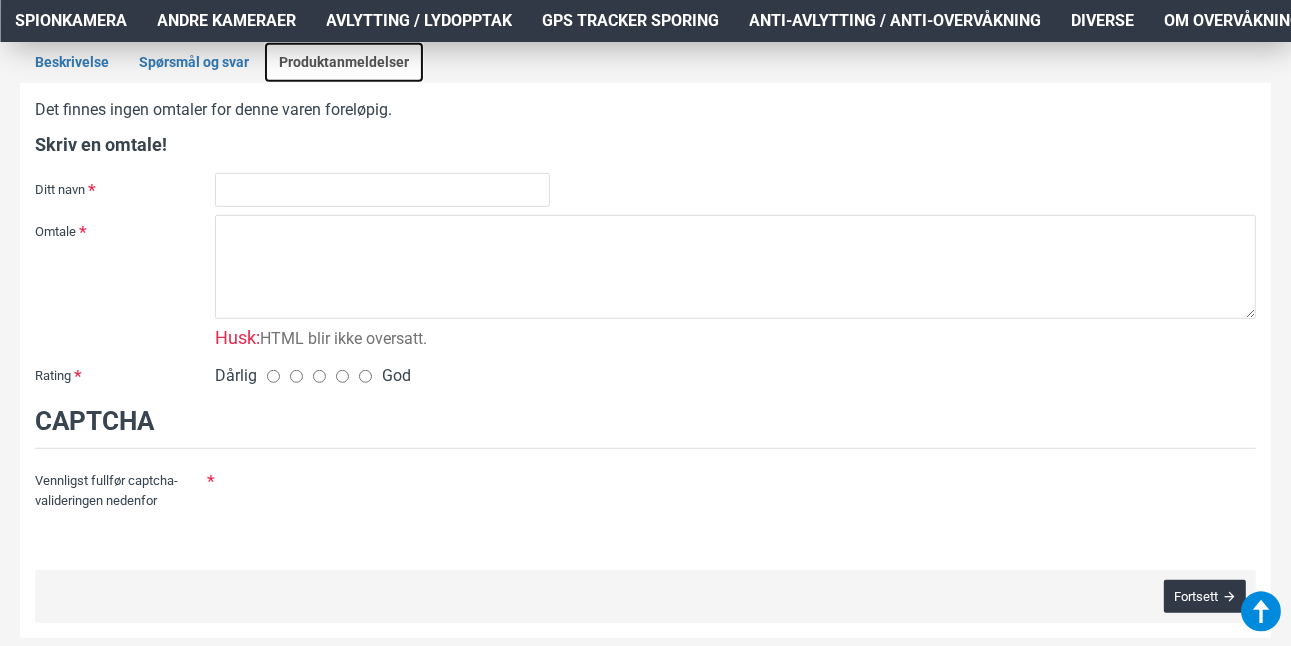 scroll, scrollTop: 984, scrollLeft: 0, axis: vertical 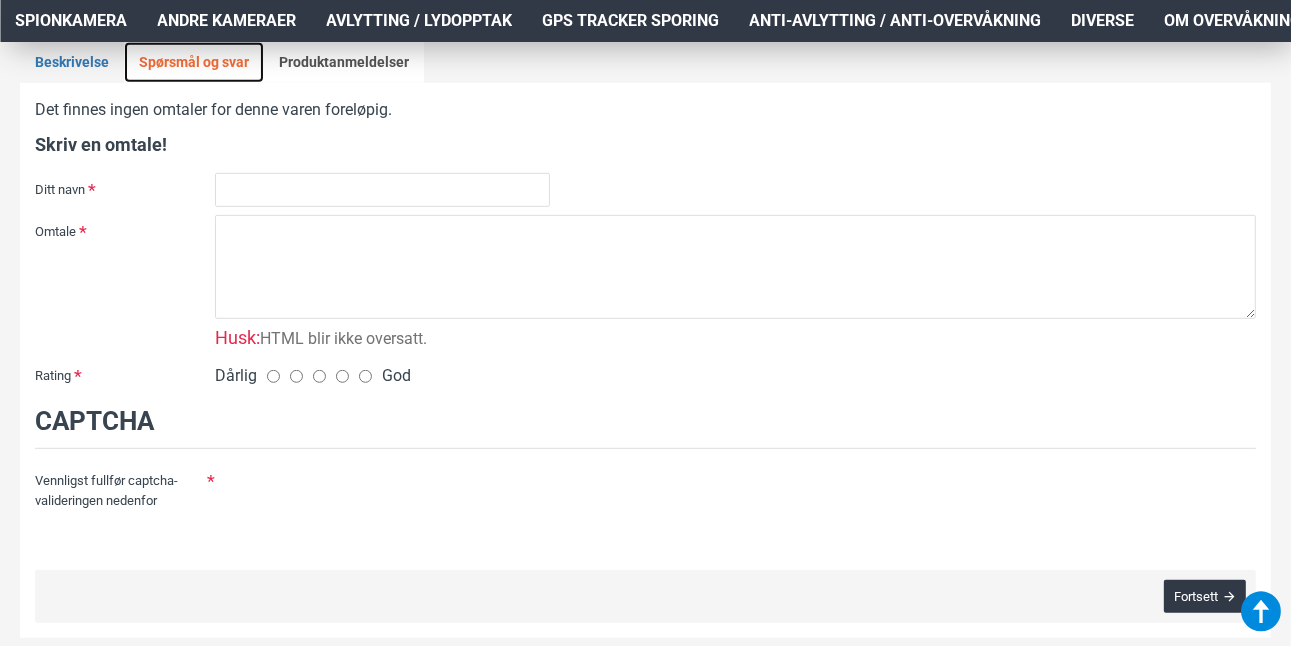 click on "Spørsmål og svar" at bounding box center [194, 63] 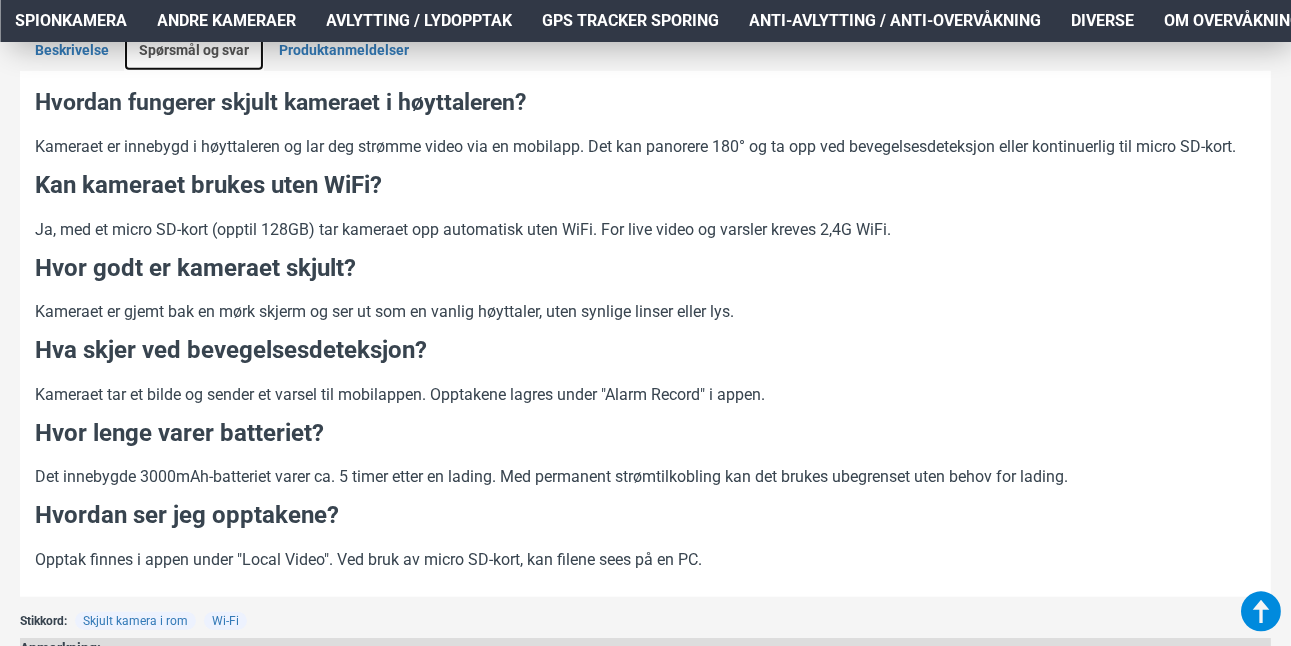 scroll, scrollTop: 1064, scrollLeft: 0, axis: vertical 